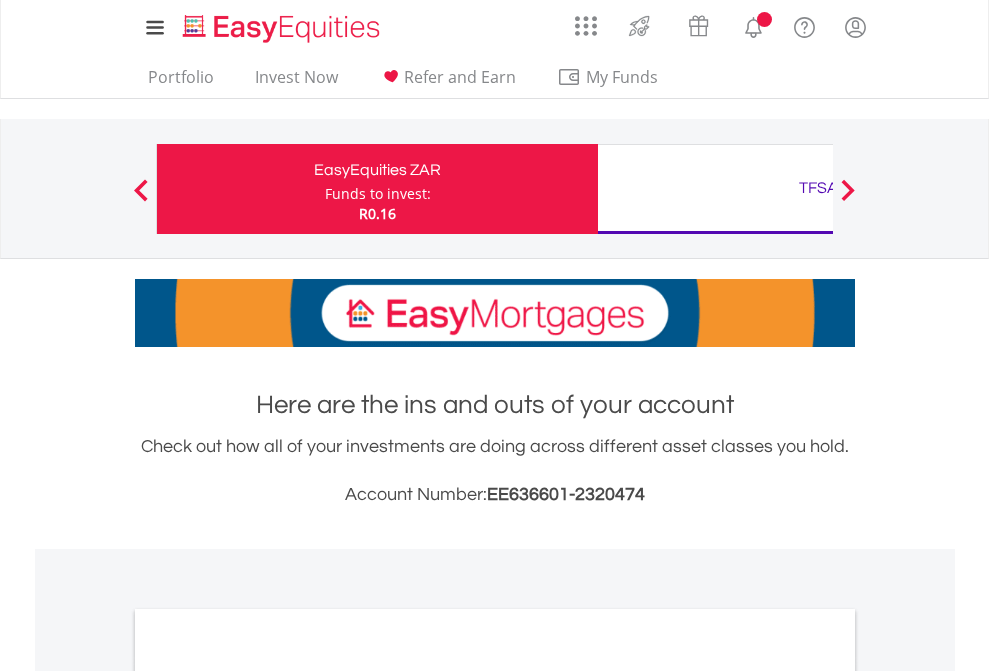 scroll, scrollTop: 0, scrollLeft: 0, axis: both 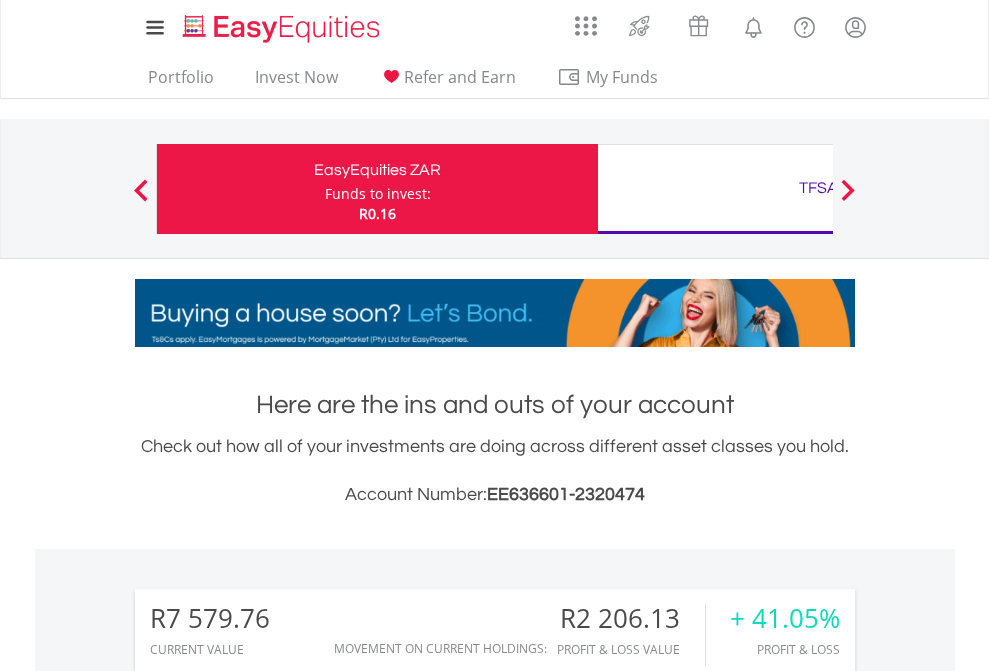 click on "Funds to invest:" at bounding box center [378, 194] 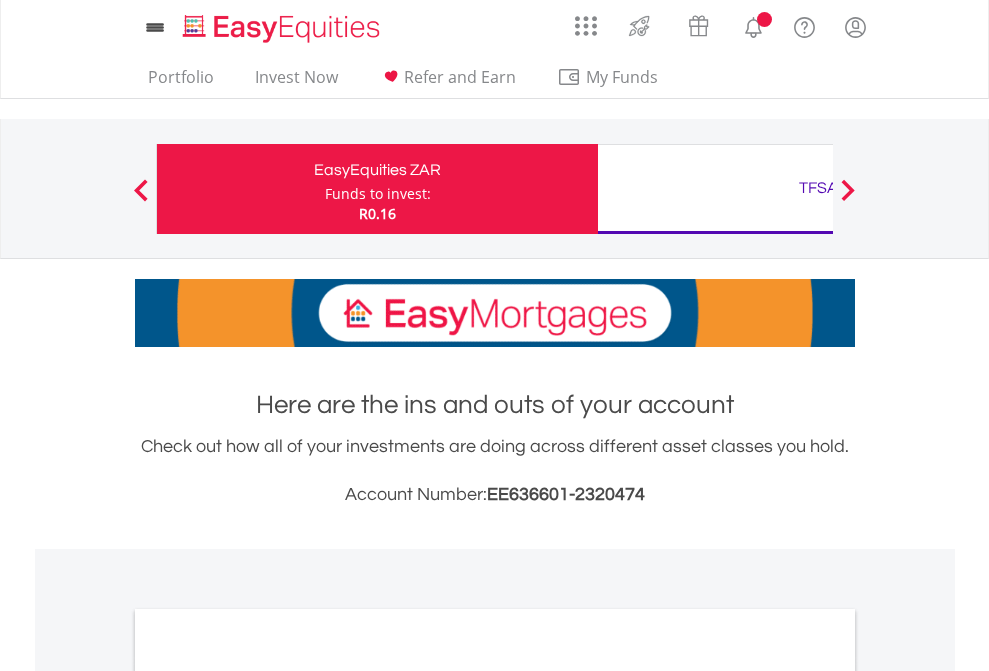 scroll, scrollTop: 0, scrollLeft: 0, axis: both 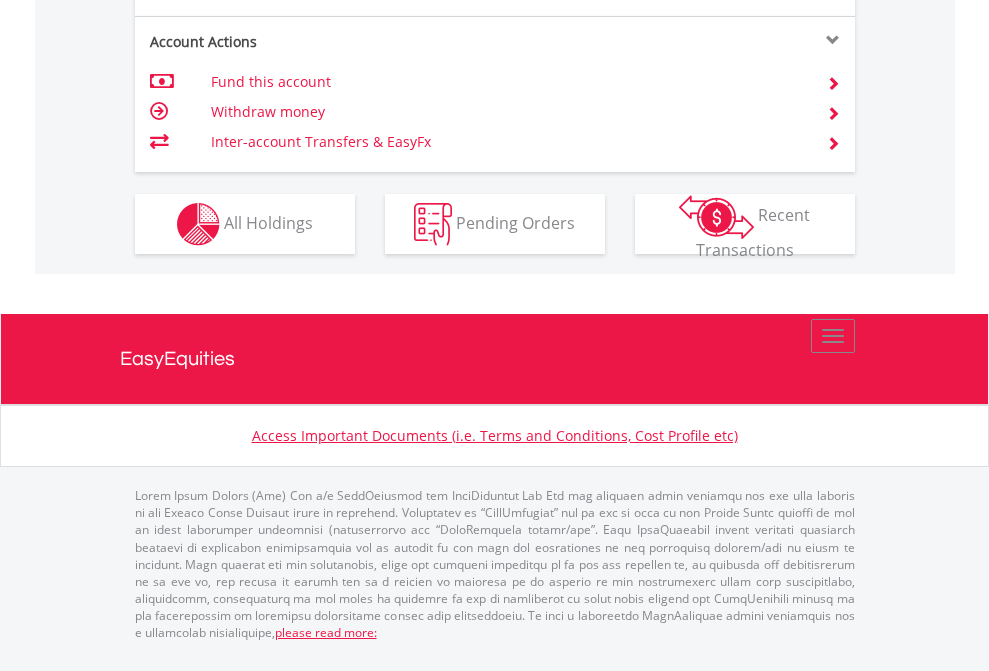 click on "Investment types" at bounding box center [706, -337] 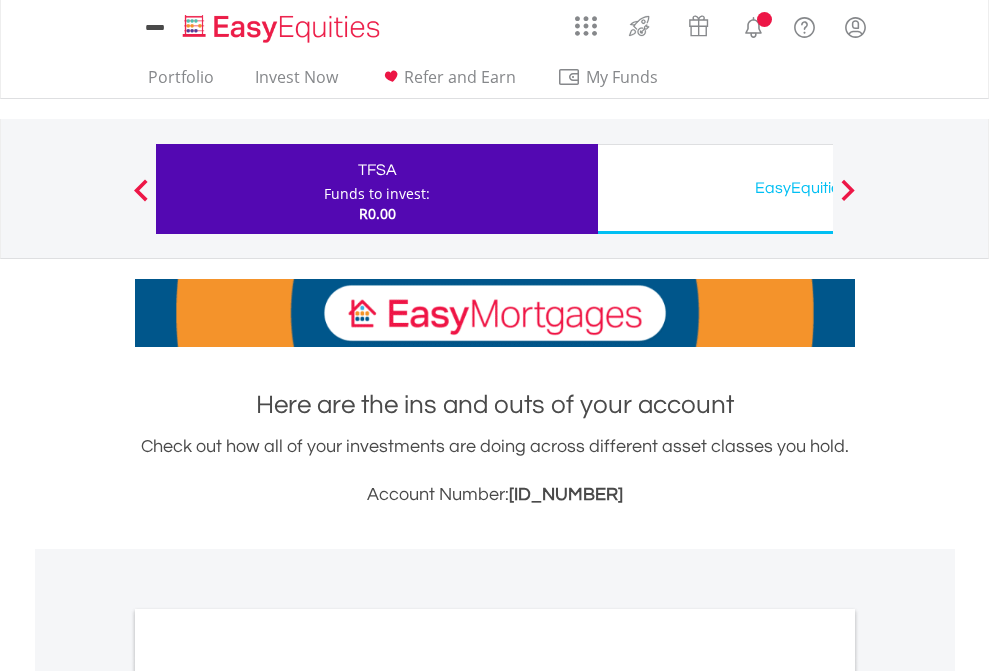 scroll, scrollTop: 0, scrollLeft: 0, axis: both 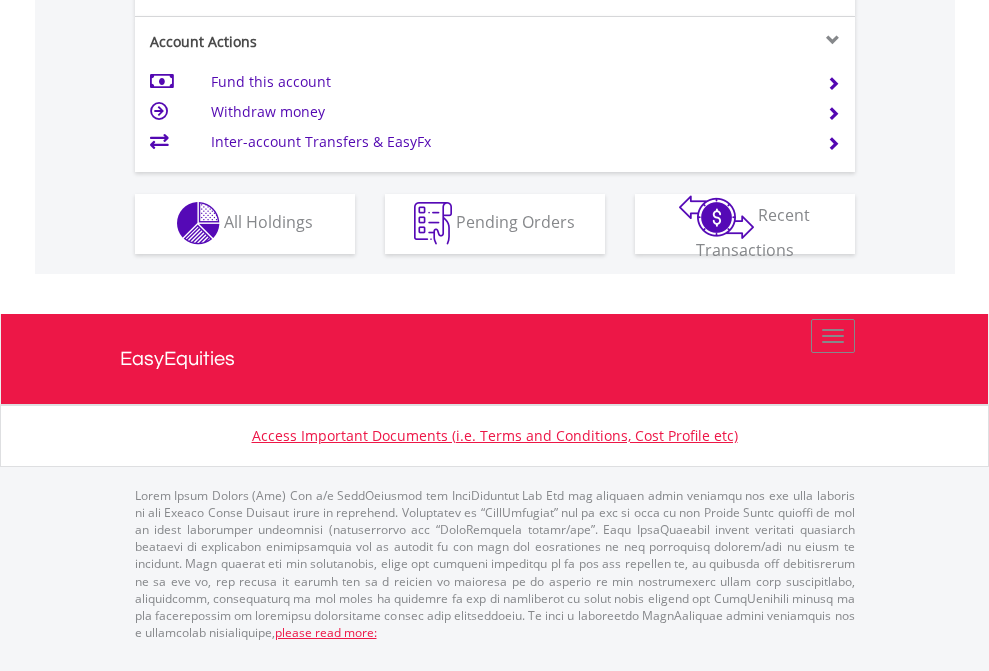 click on "Investment types" at bounding box center (706, -353) 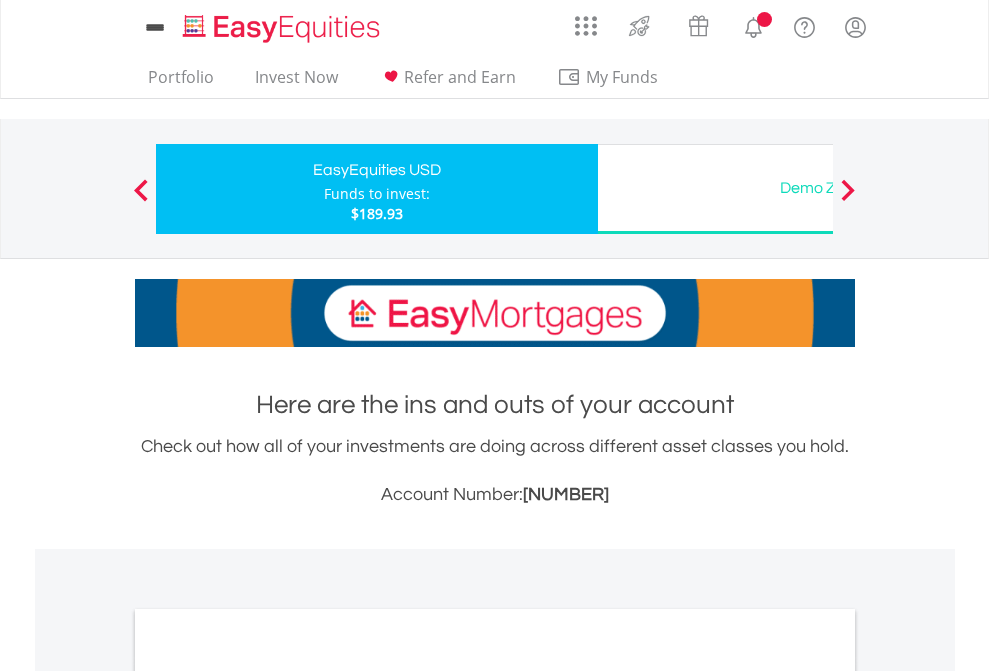 scroll, scrollTop: 0, scrollLeft: 0, axis: both 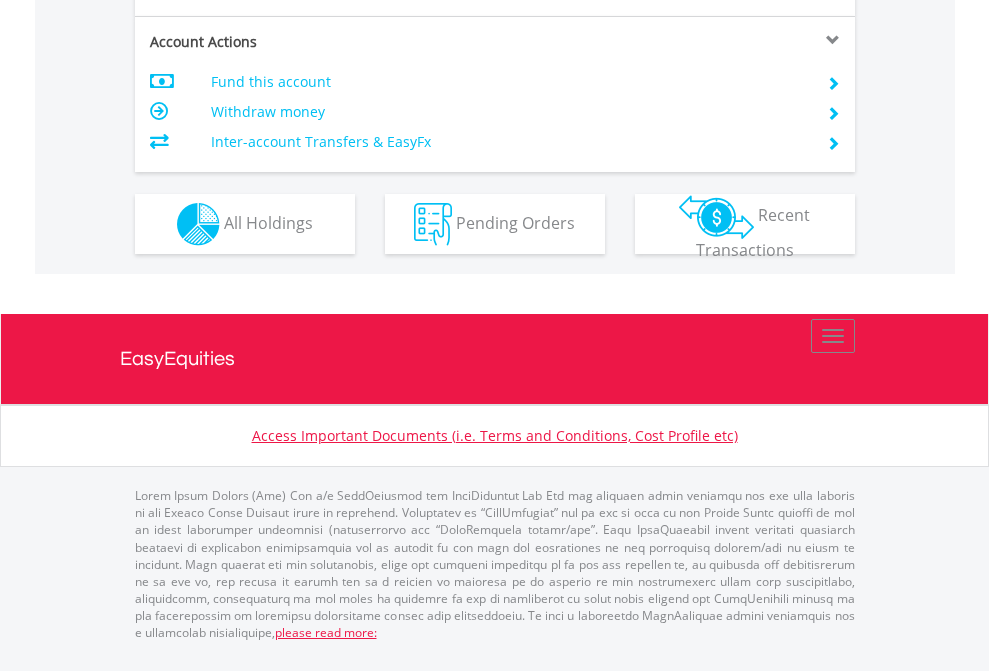 click on "Investment types" at bounding box center [706, -337] 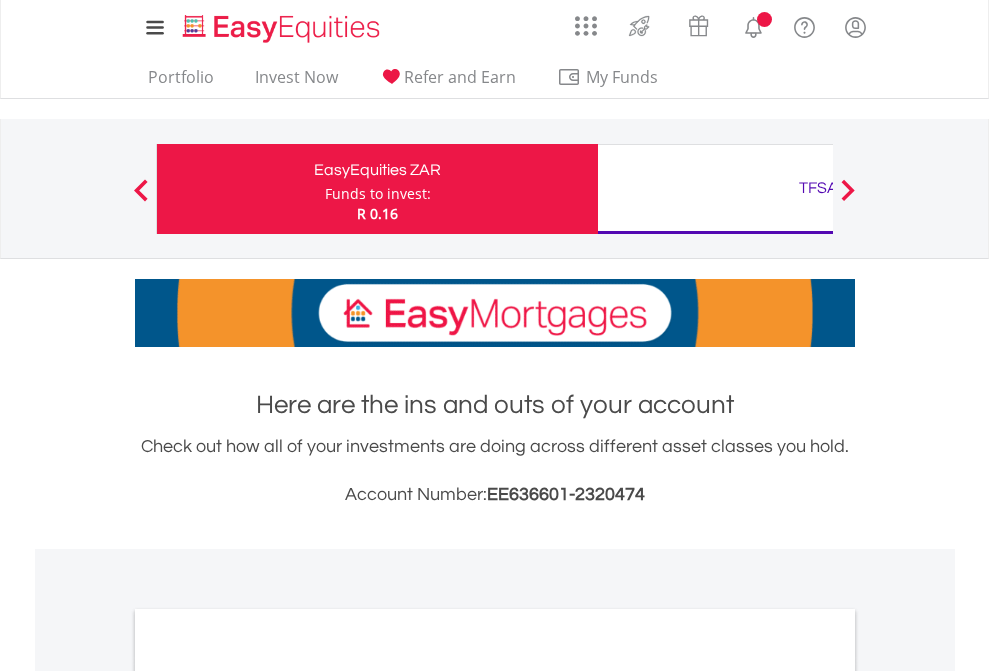 scroll, scrollTop: 1202, scrollLeft: 0, axis: vertical 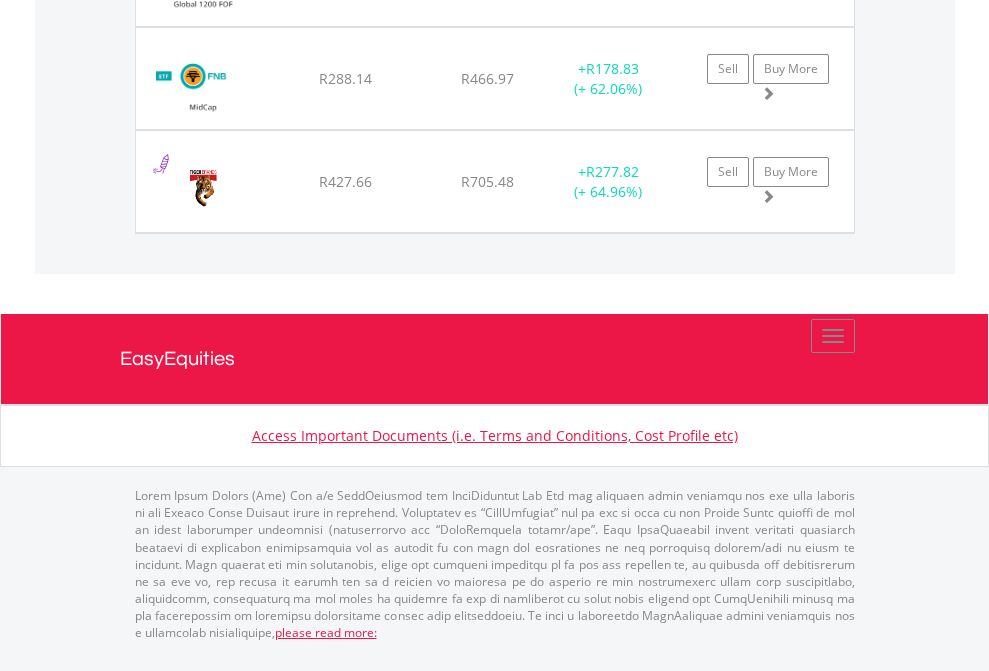 click on "TFSA" at bounding box center [818, -1586] 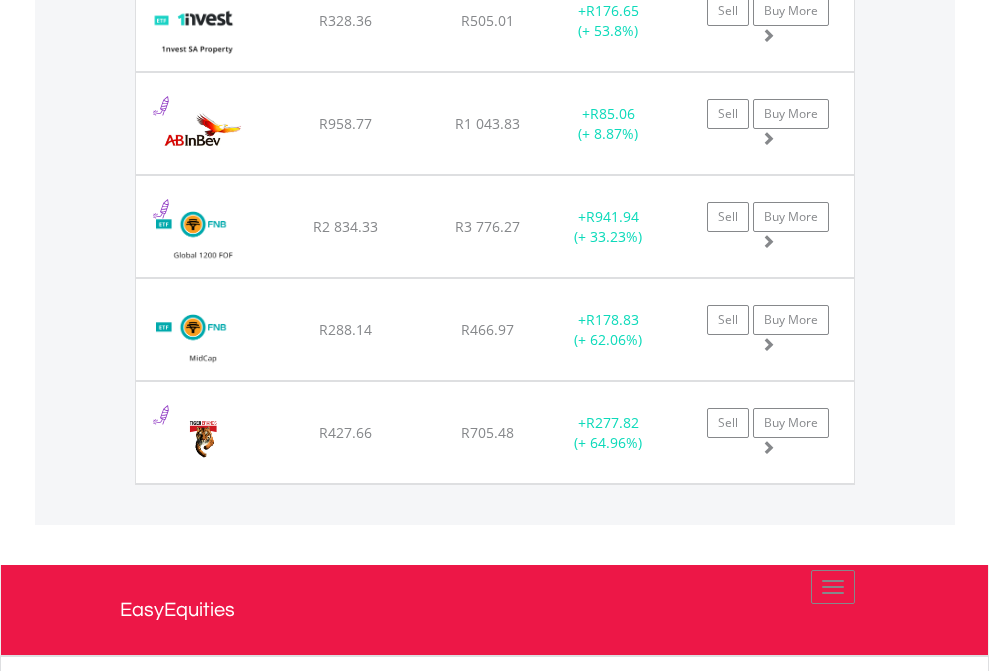 scroll, scrollTop: 144, scrollLeft: 0, axis: vertical 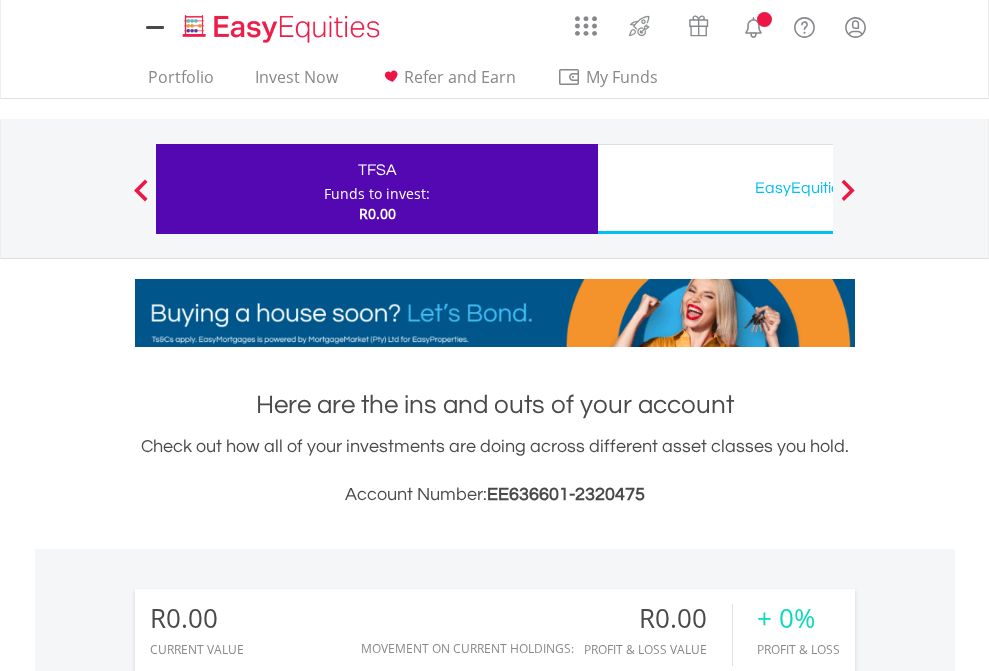 click on "All Holdings" at bounding box center [268, 1442] 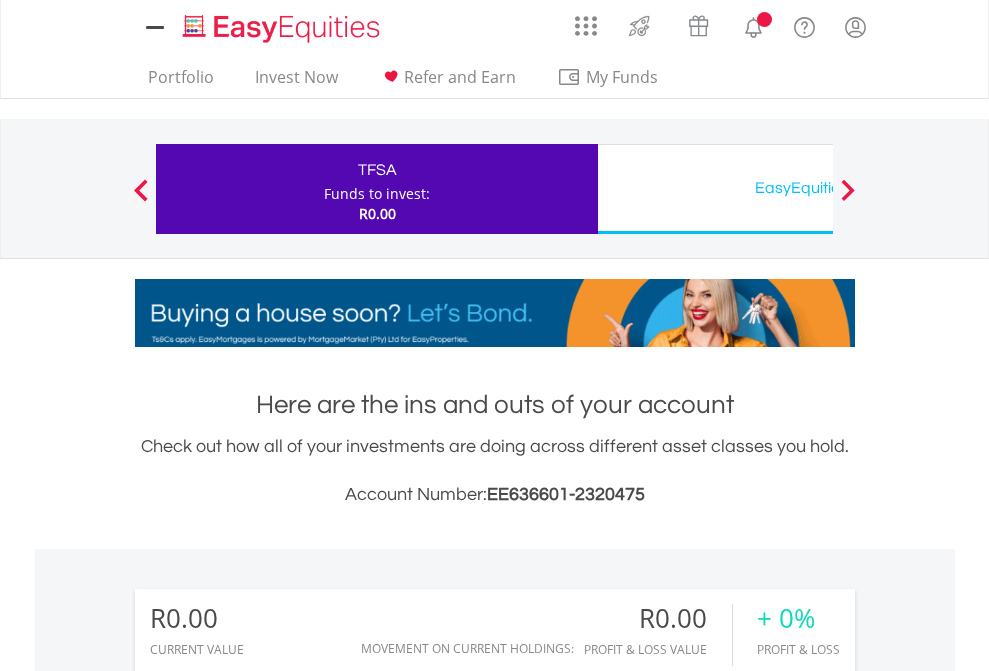 scroll, scrollTop: 999808, scrollLeft: 999687, axis: both 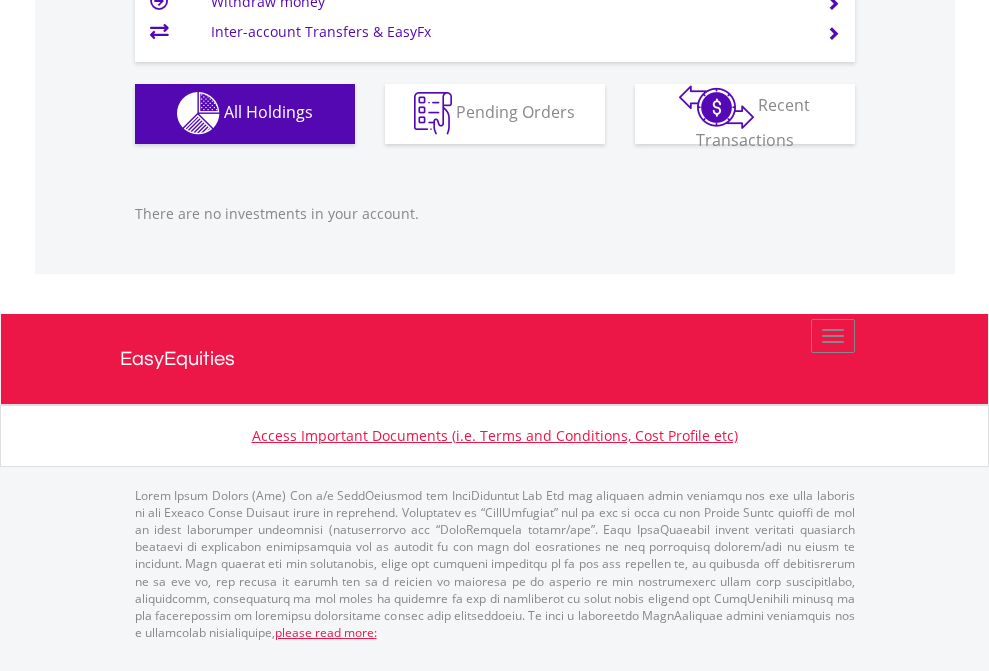click on "EasyEquities USD" at bounding box center [818, -1142] 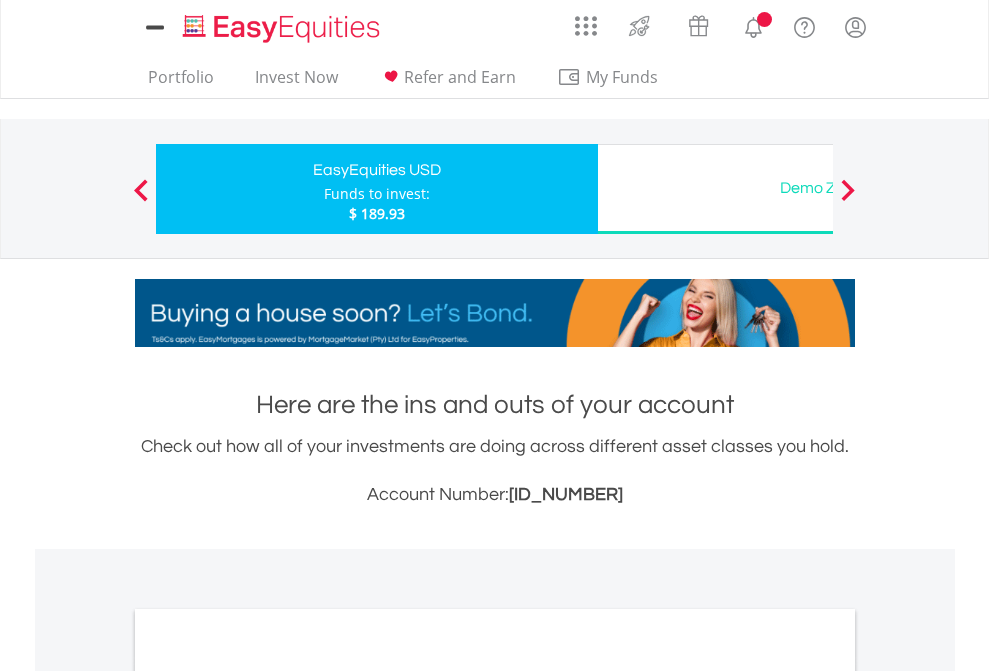 scroll, scrollTop: 0, scrollLeft: 0, axis: both 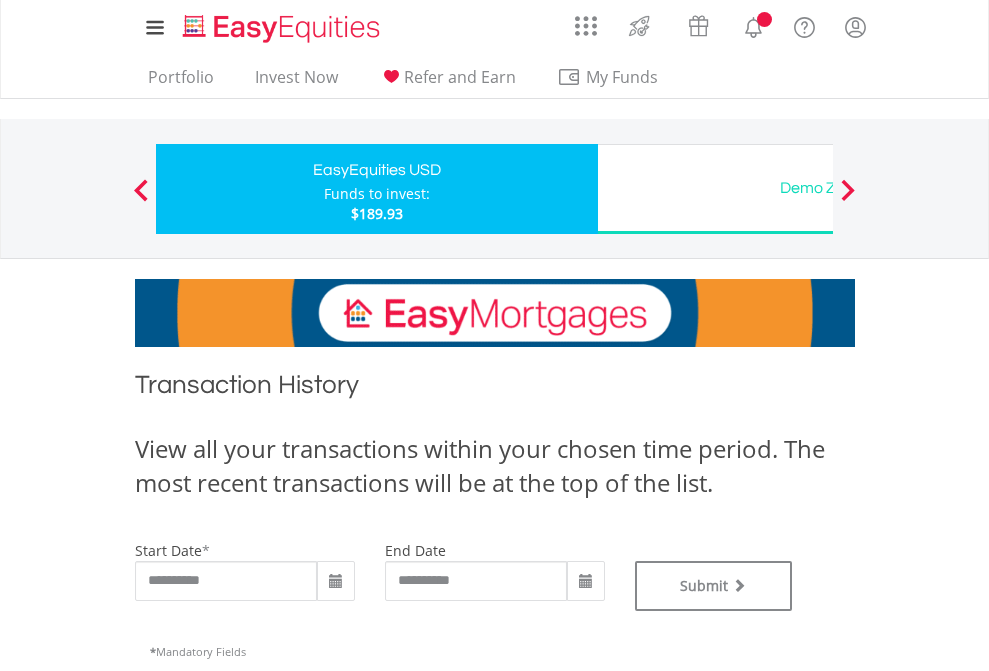 type on "**********" 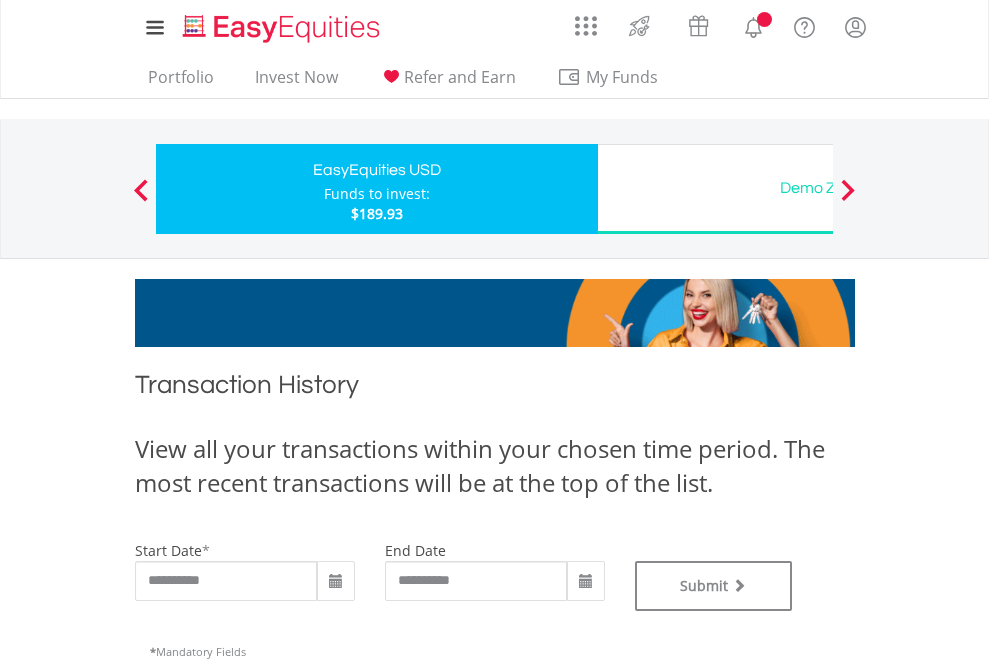 type on "**********" 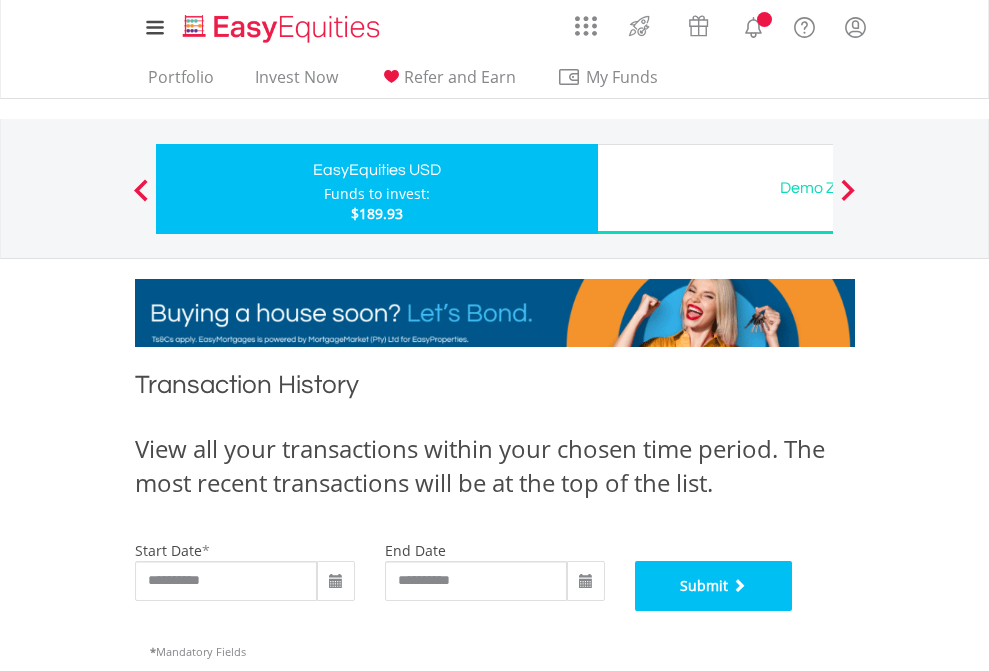 click on "Submit" at bounding box center (714, 586) 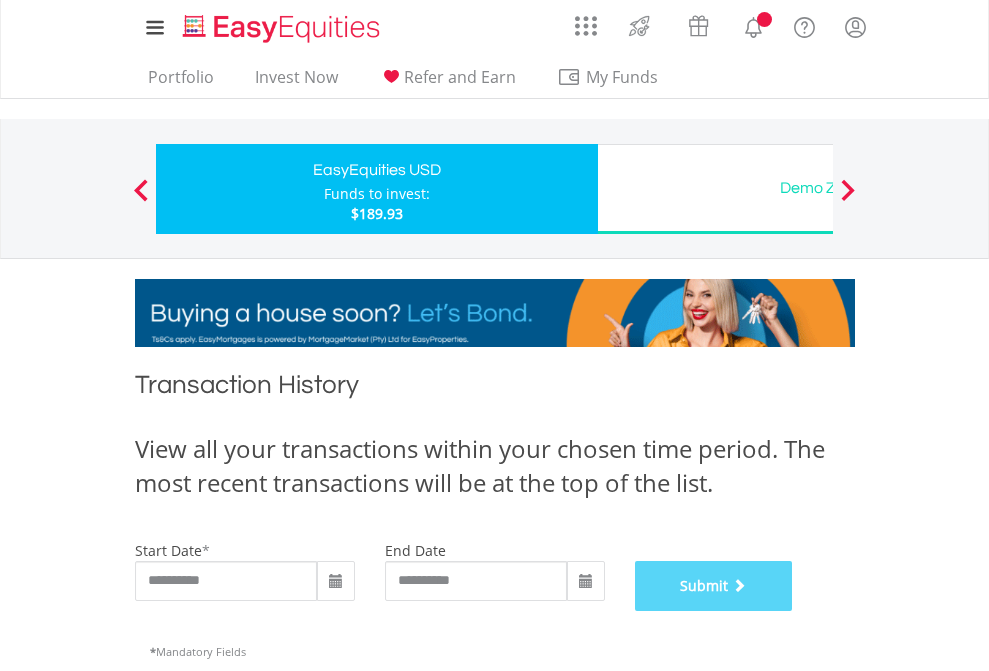 scroll, scrollTop: 811, scrollLeft: 0, axis: vertical 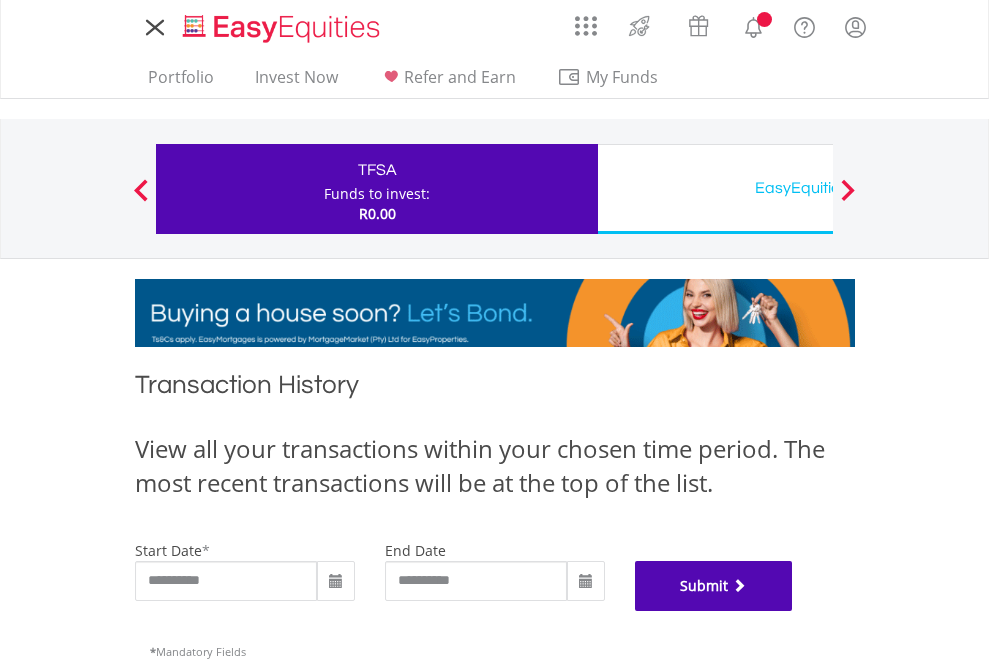 click on "Submit" at bounding box center (714, 586) 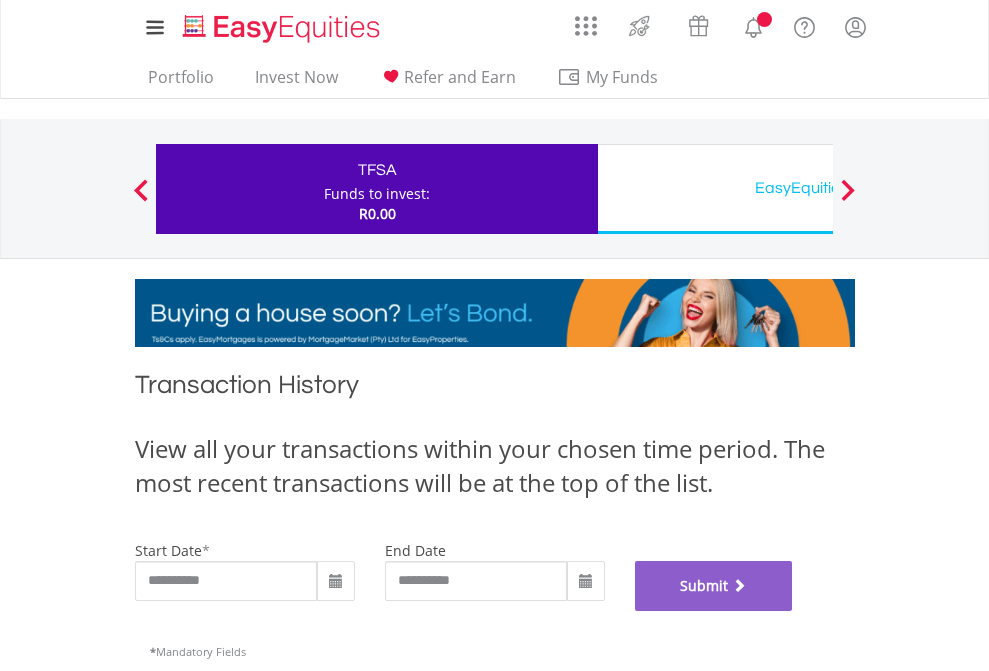 scroll, scrollTop: 811, scrollLeft: 0, axis: vertical 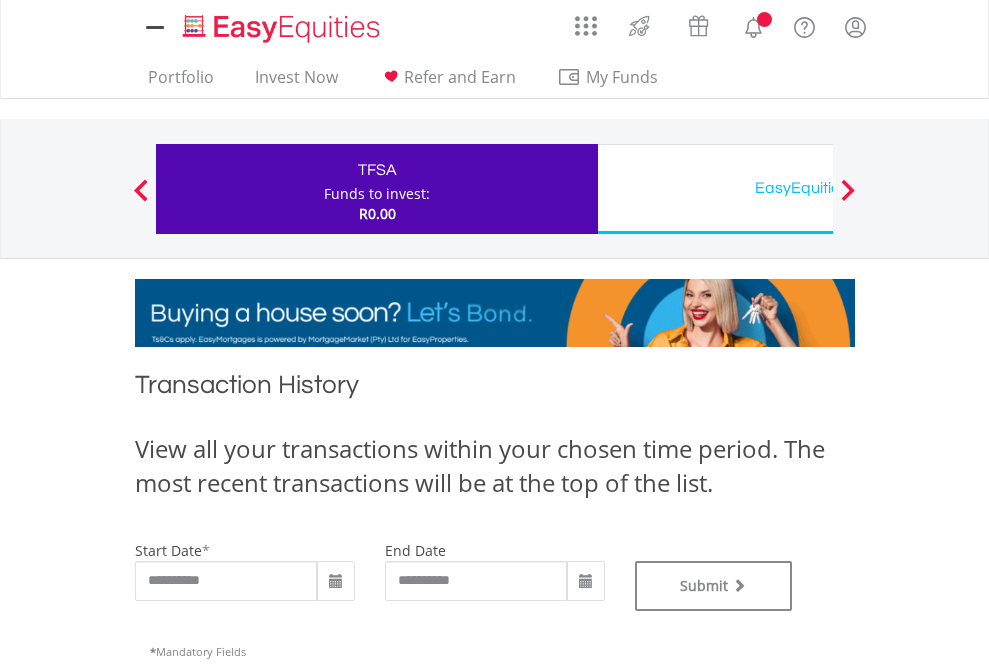 click on "EasyEquities USD" at bounding box center [818, 188] 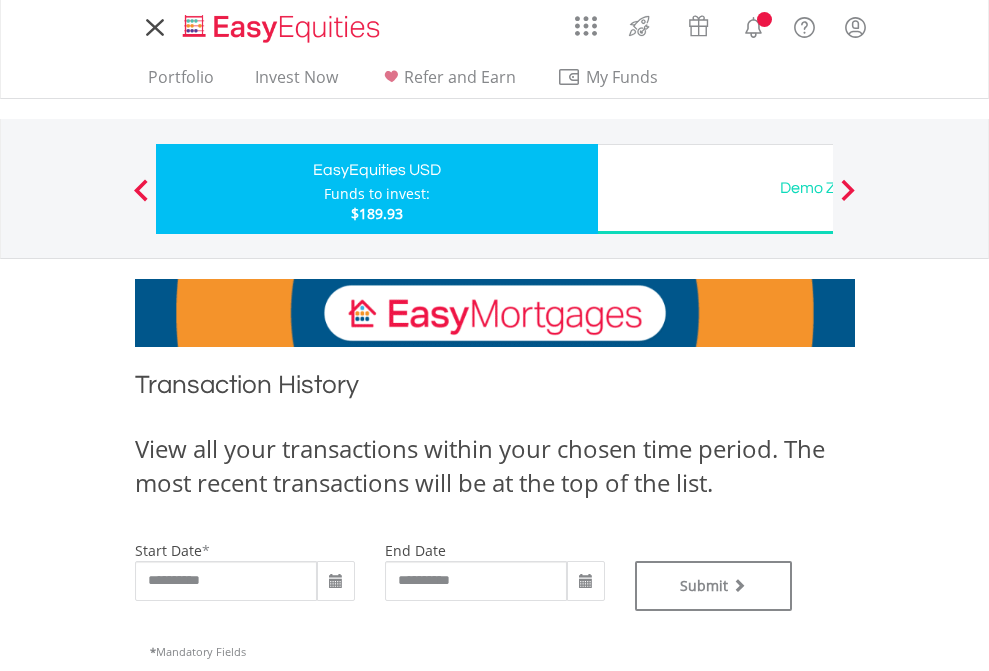 scroll, scrollTop: 0, scrollLeft: 0, axis: both 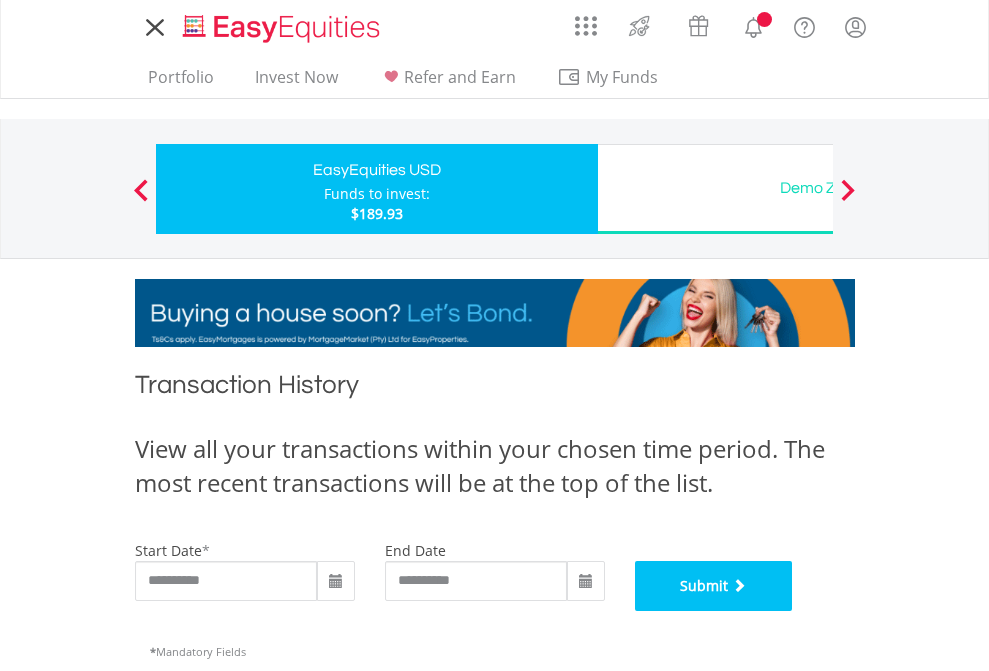 click on "Submit" at bounding box center (714, 586) 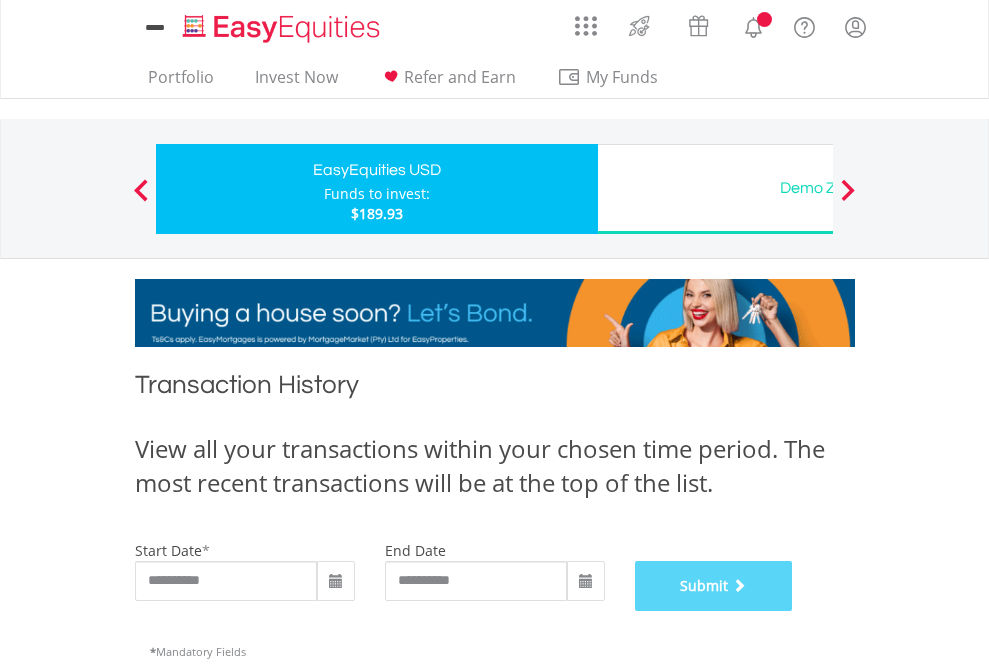 scroll, scrollTop: 811, scrollLeft: 0, axis: vertical 